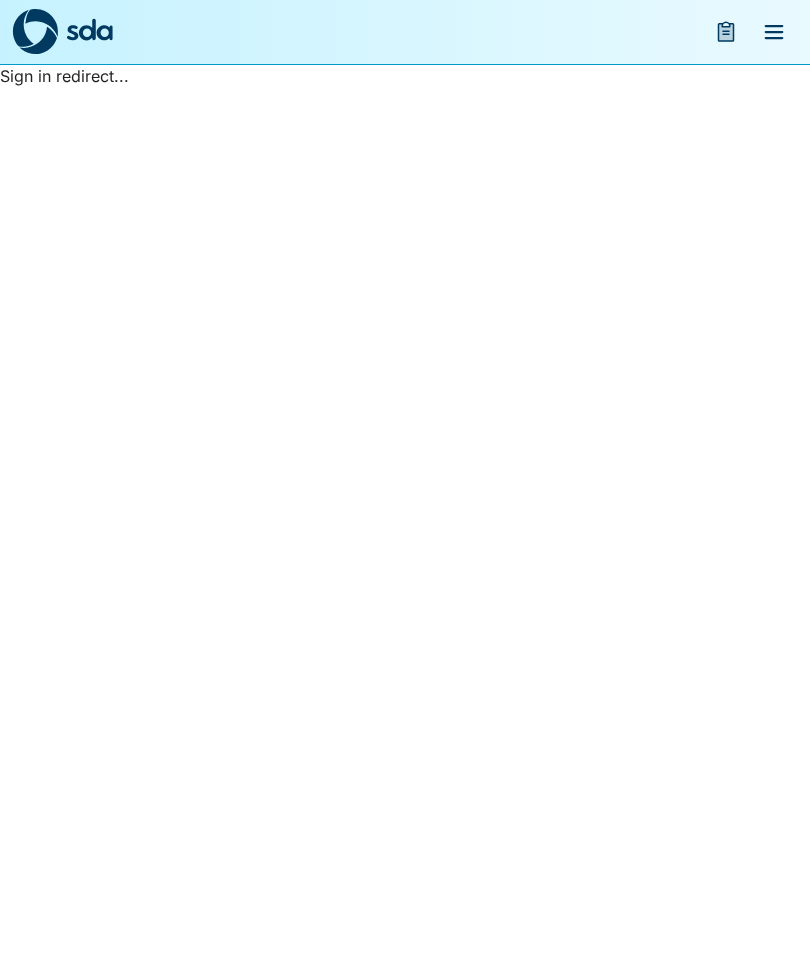 scroll, scrollTop: 0, scrollLeft: 0, axis: both 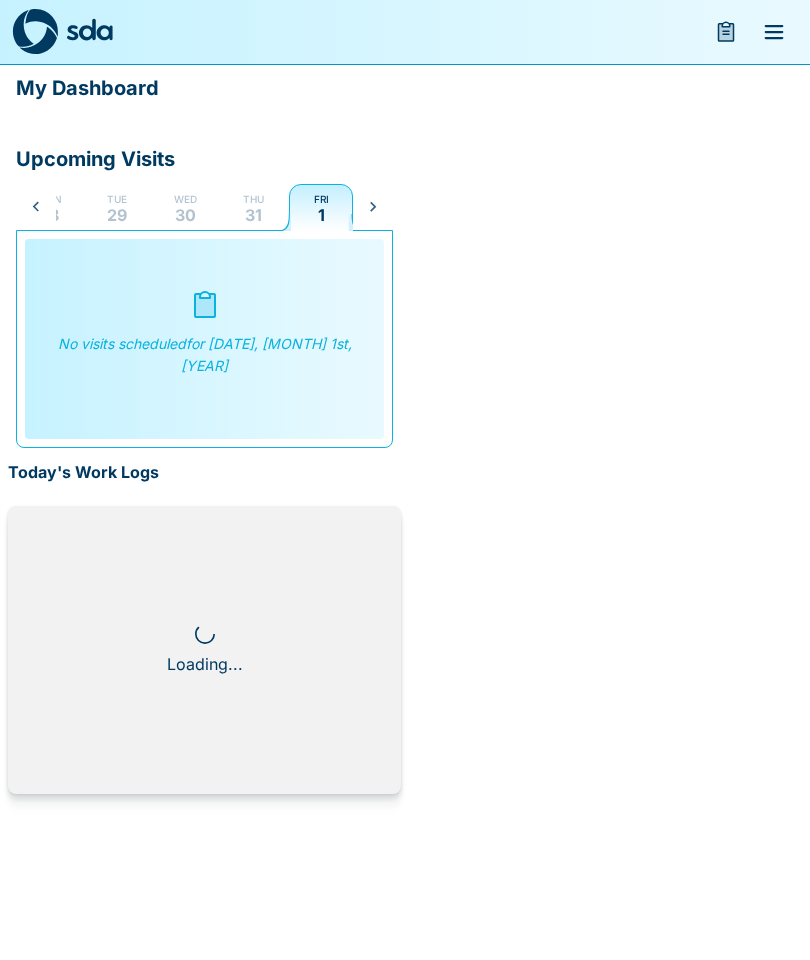 click on "31" at bounding box center [253, 215] 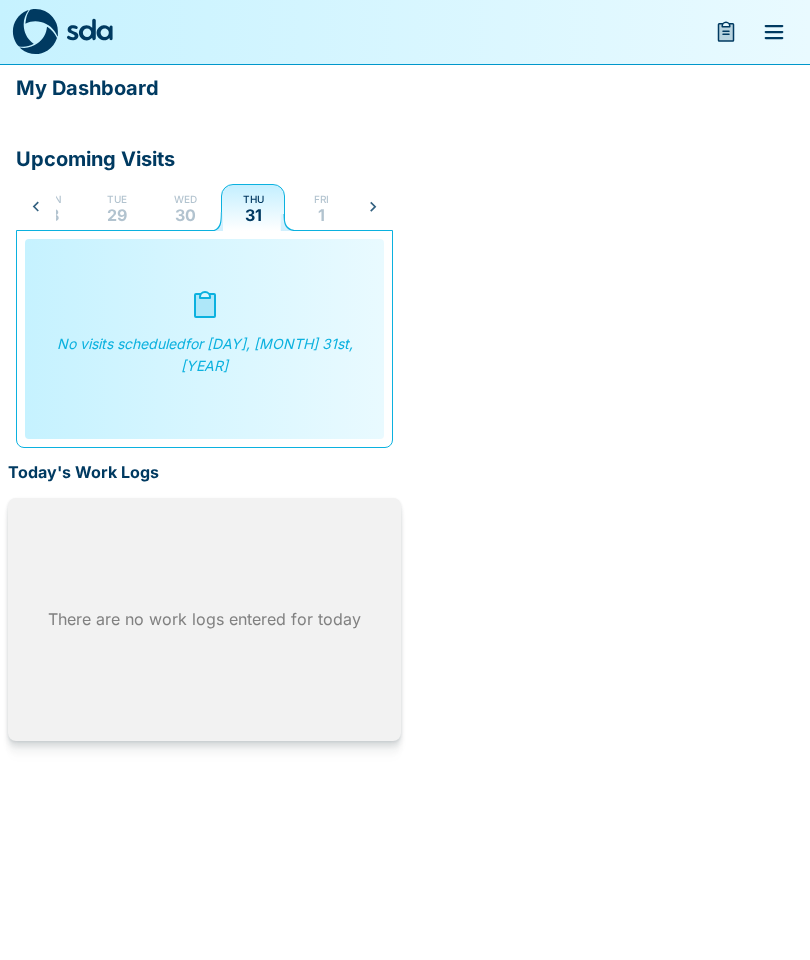 click 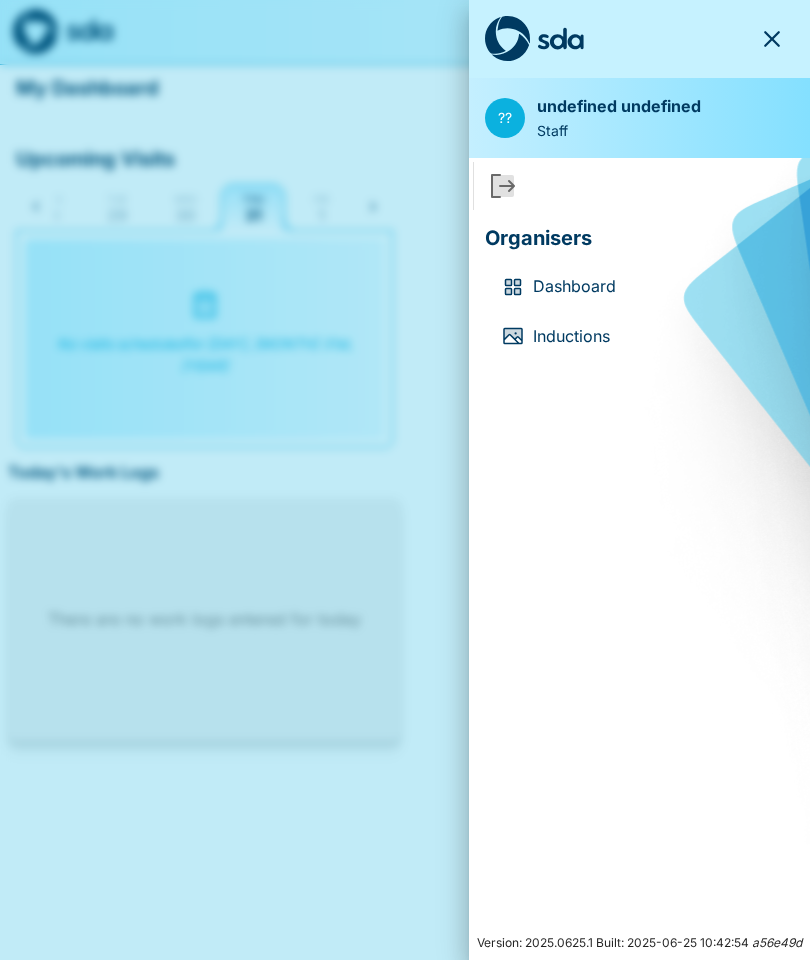 click on "undefined undefined" at bounding box center (619, 107) 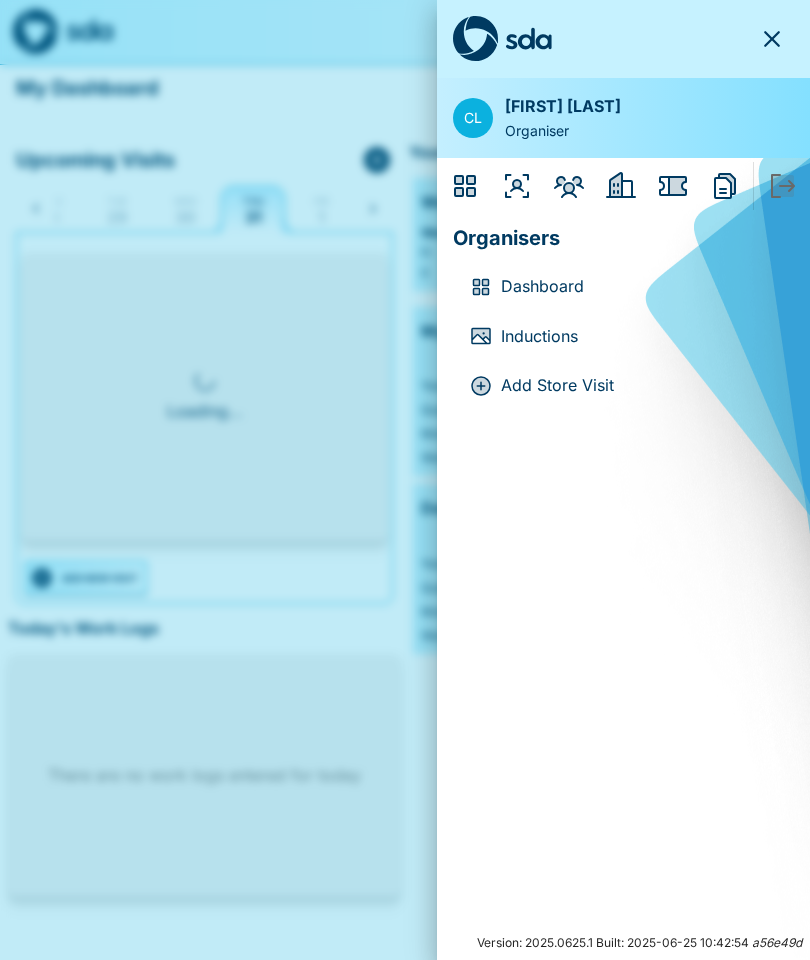 click 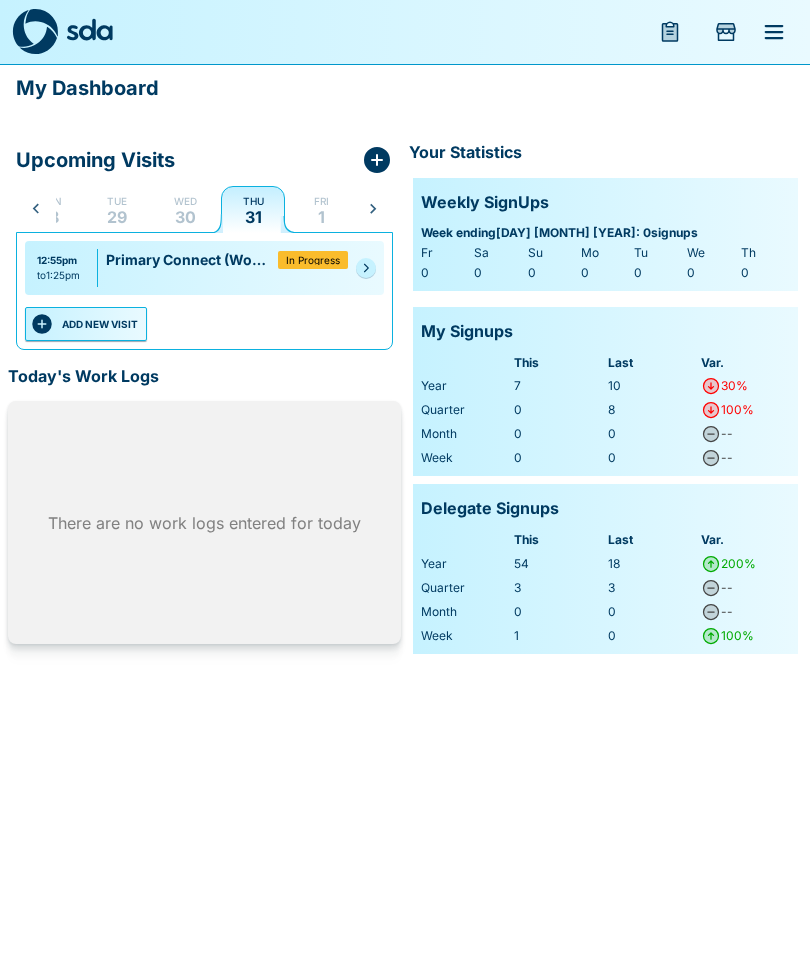 click on "In Progress" at bounding box center (313, 260) 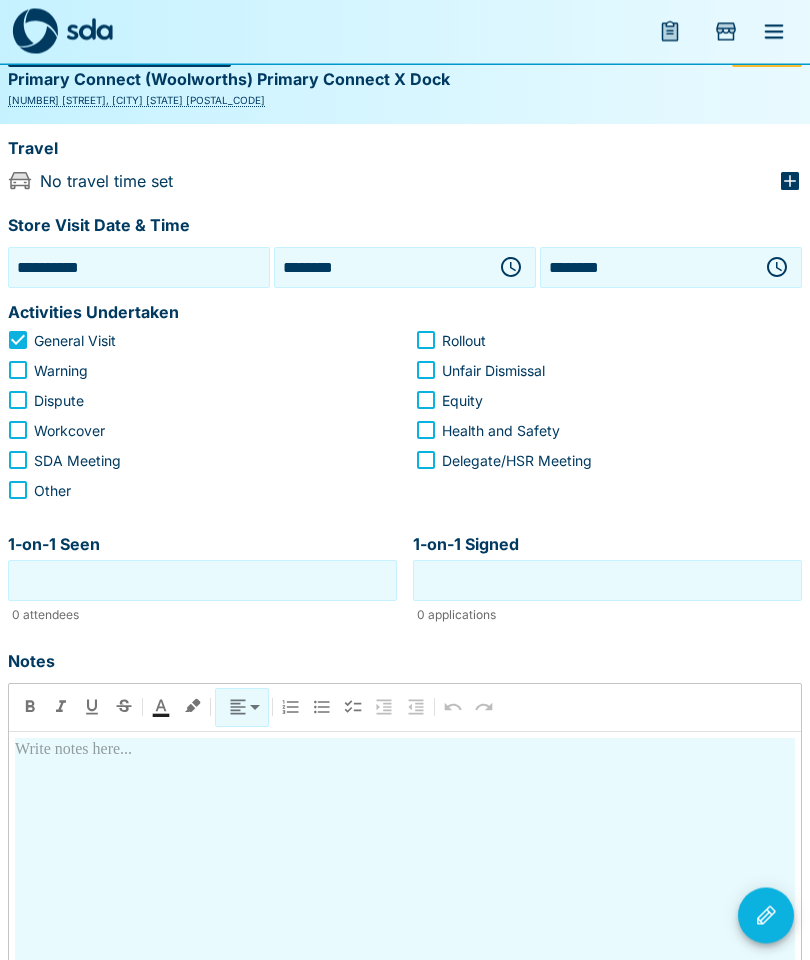 scroll, scrollTop: 129, scrollLeft: 0, axis: vertical 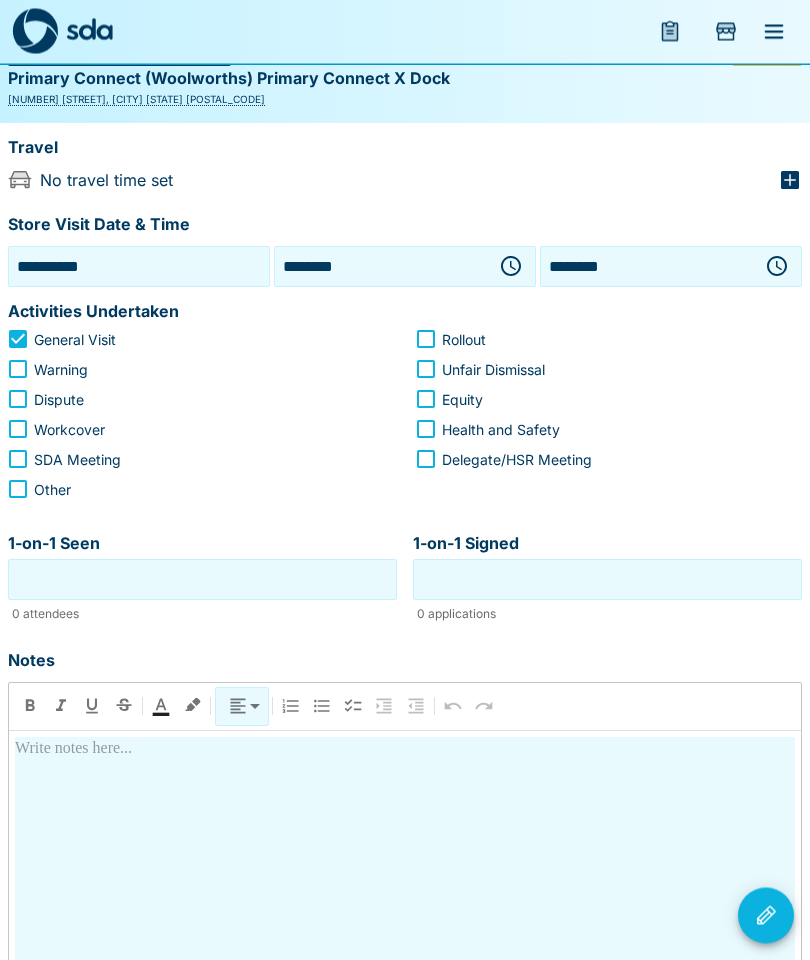 click at bounding box center (405, 978) 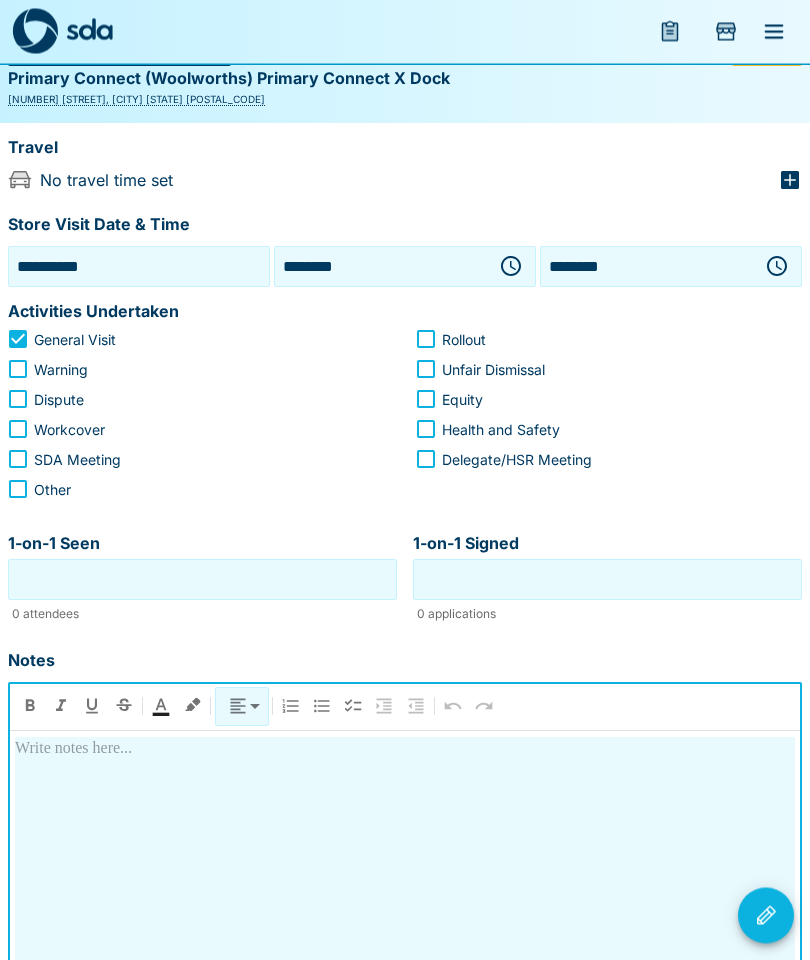 scroll, scrollTop: 446, scrollLeft: 0, axis: vertical 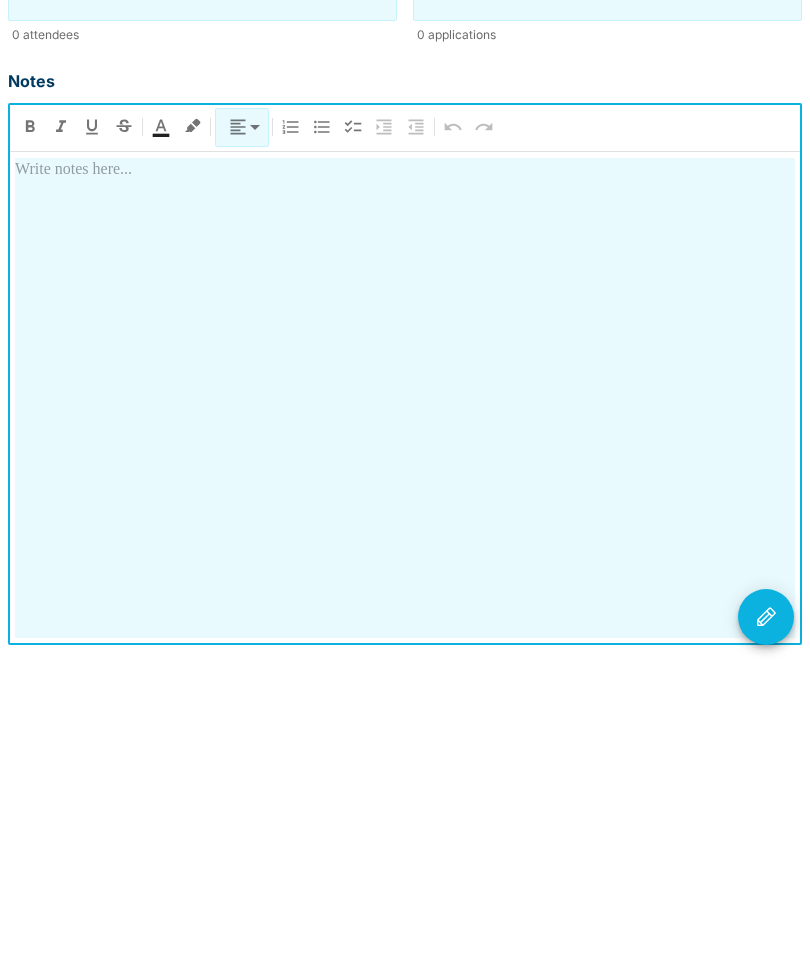 type 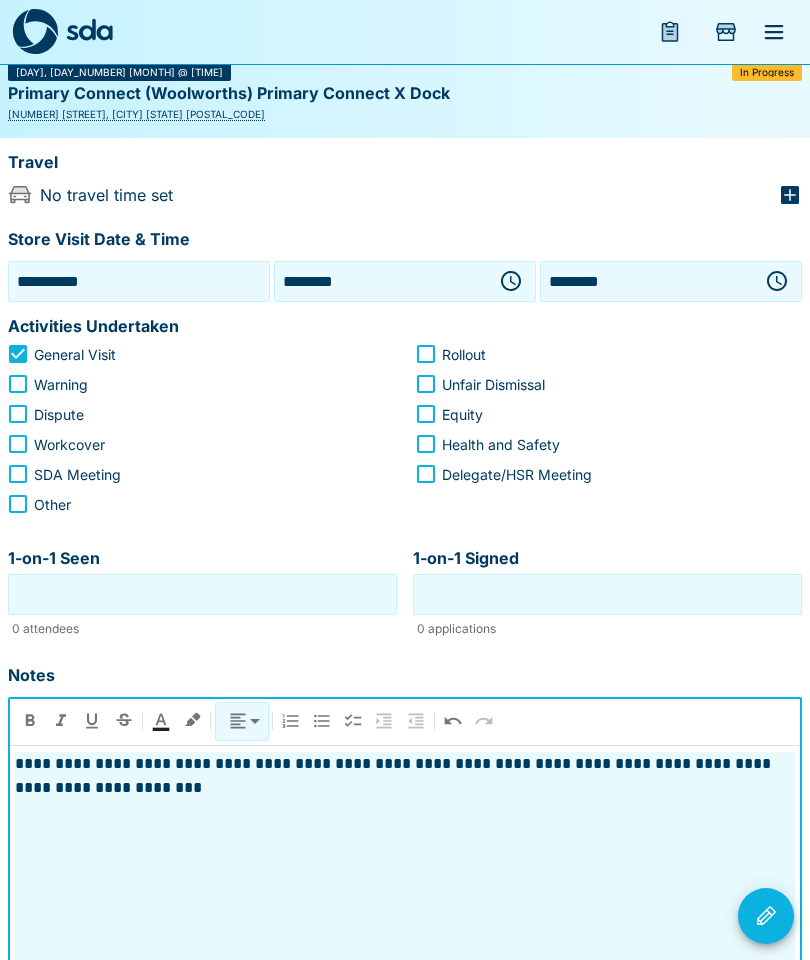 scroll, scrollTop: 112, scrollLeft: 0, axis: vertical 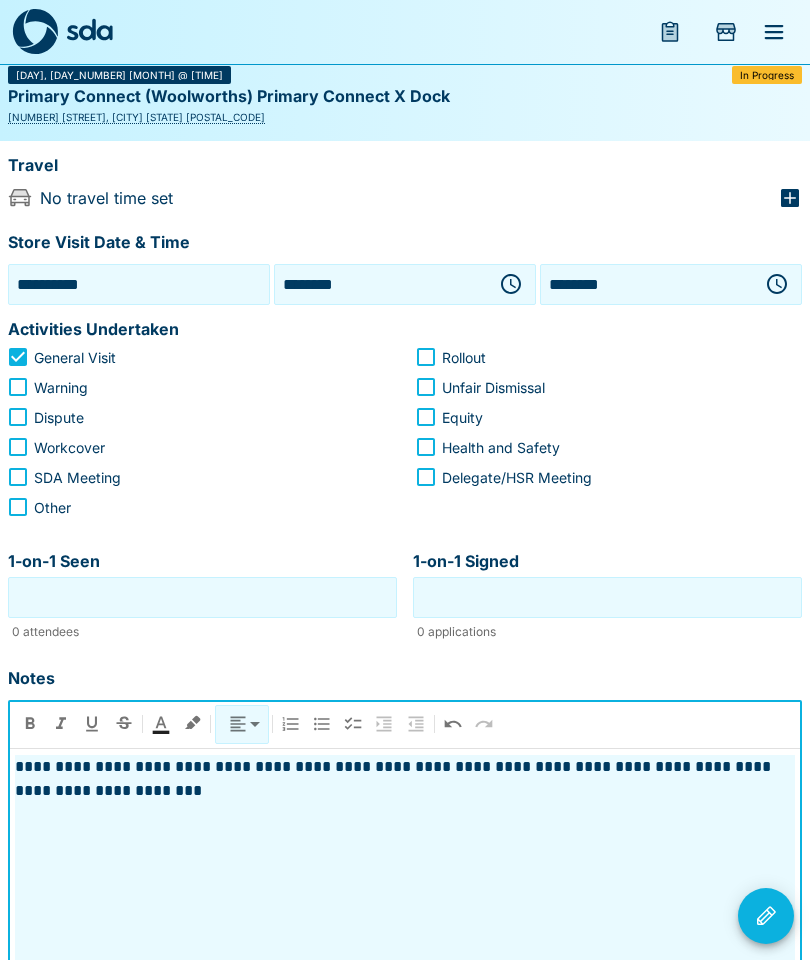 click 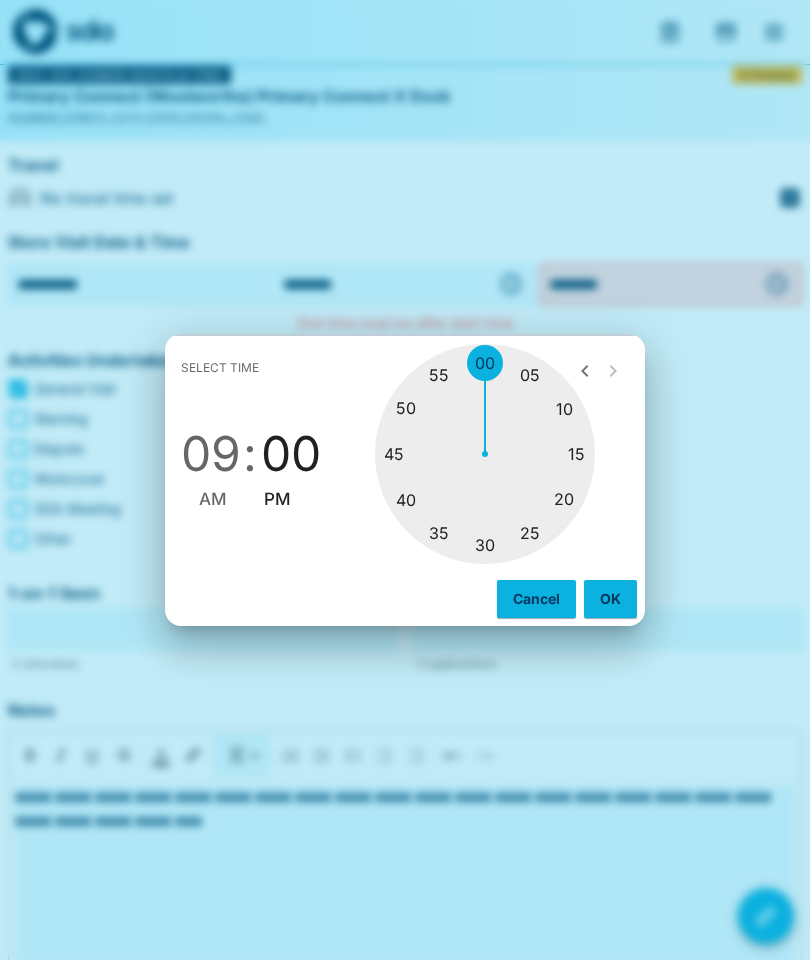 click at bounding box center (485, 454) 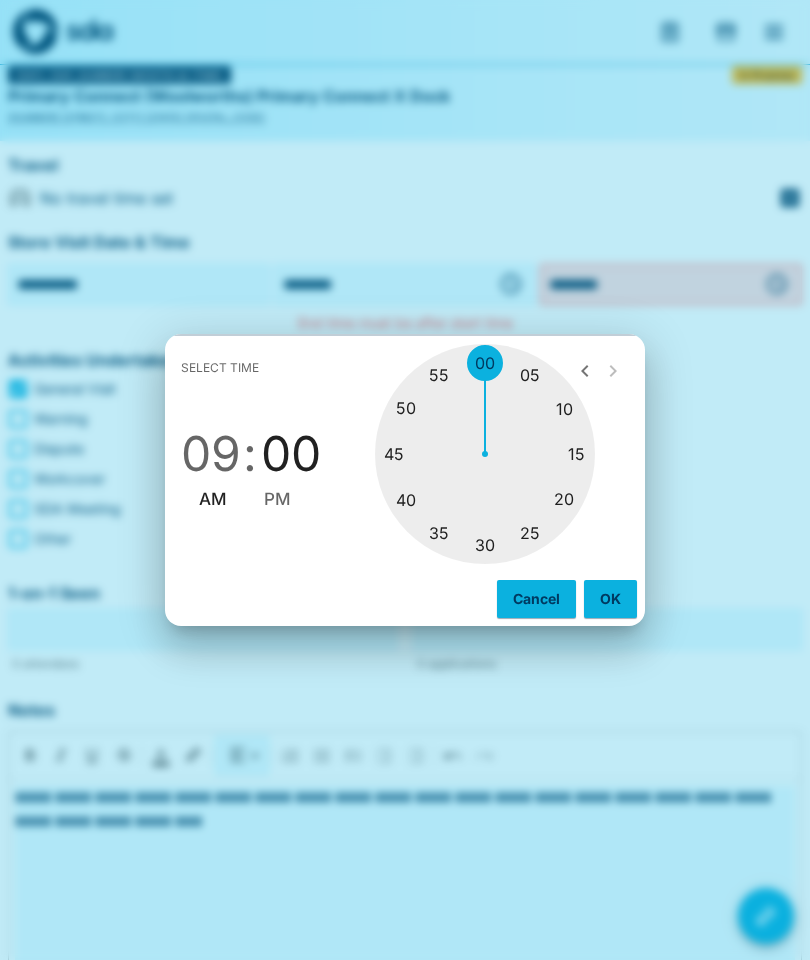 type on "********" 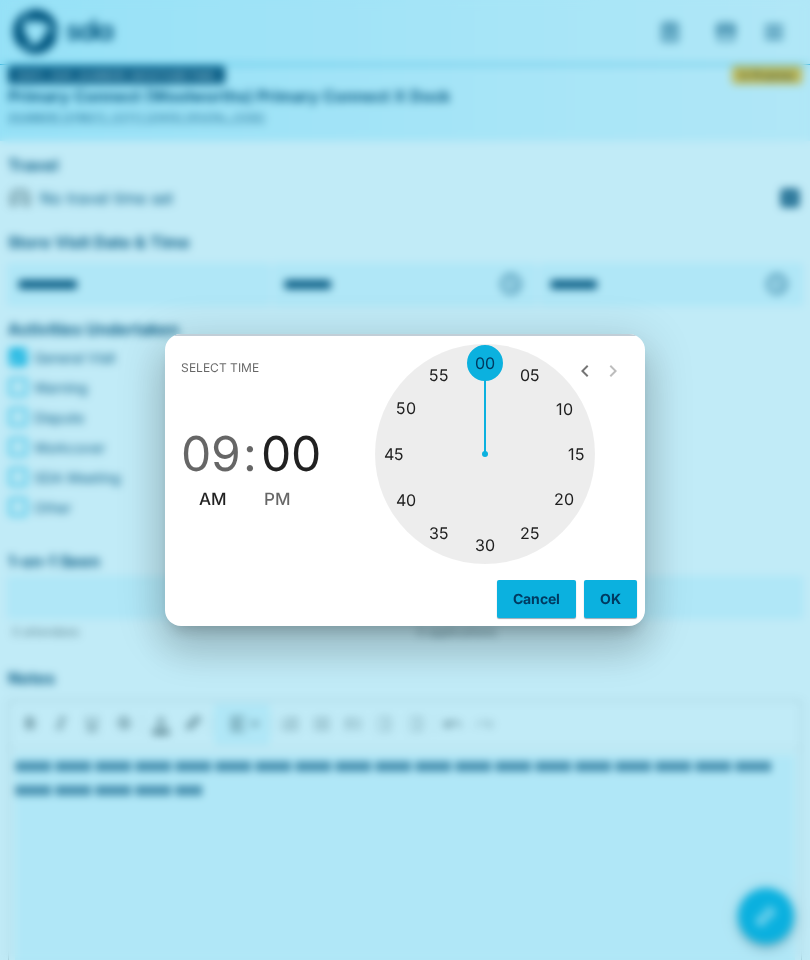 click on "OK" at bounding box center [610, 599] 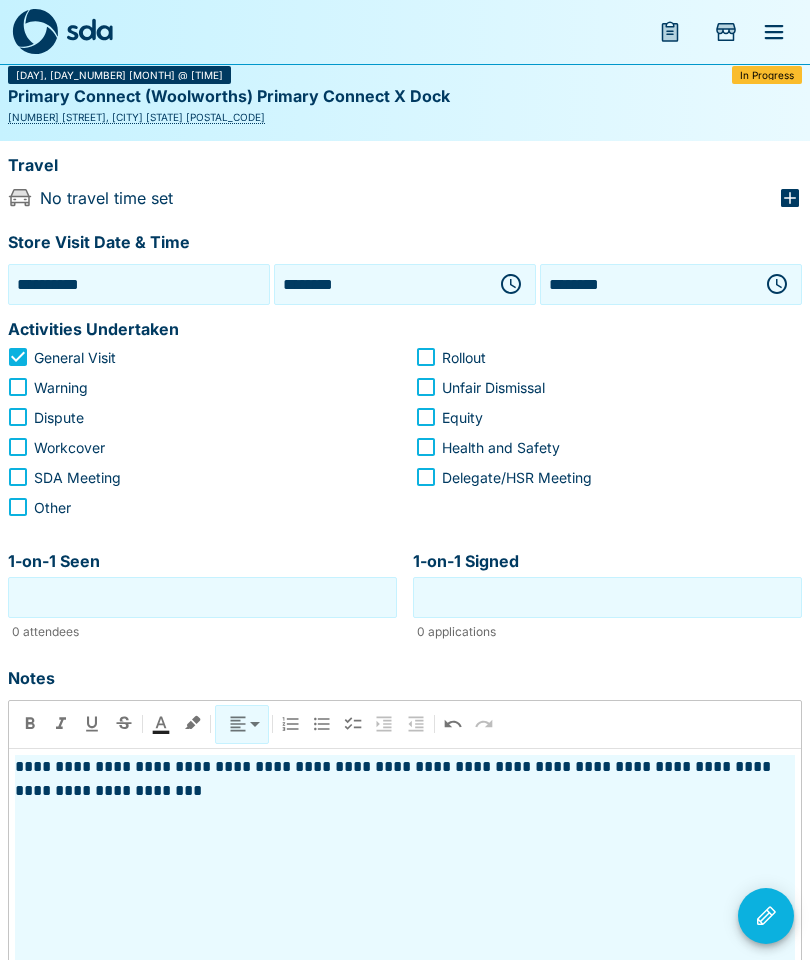 click 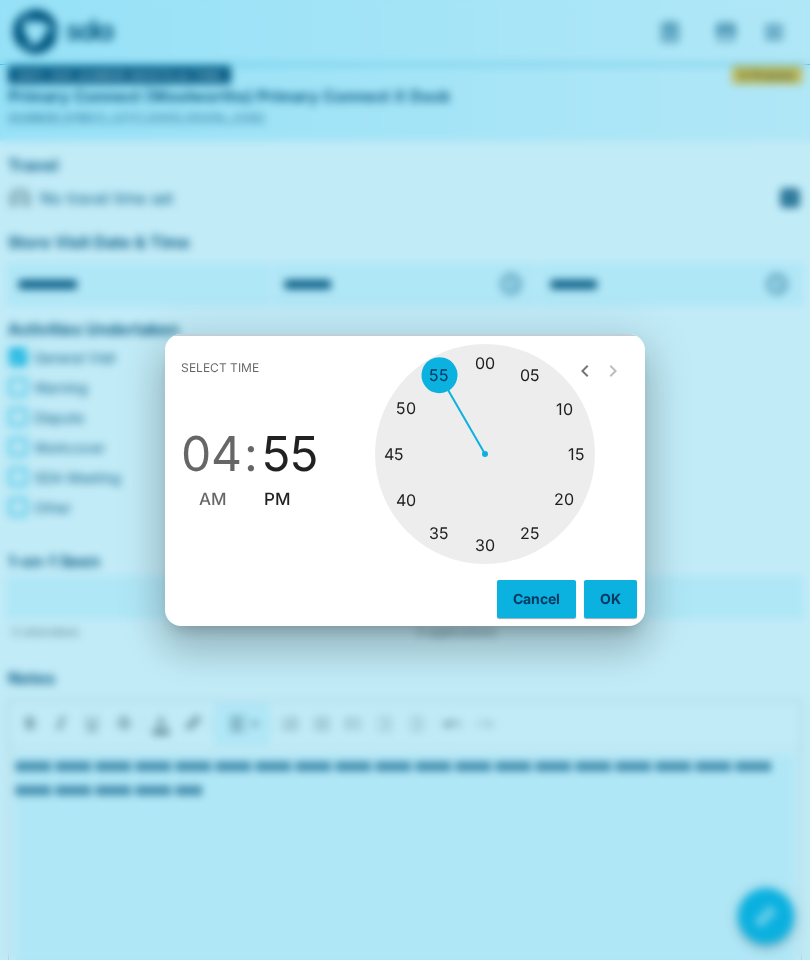 type on "********" 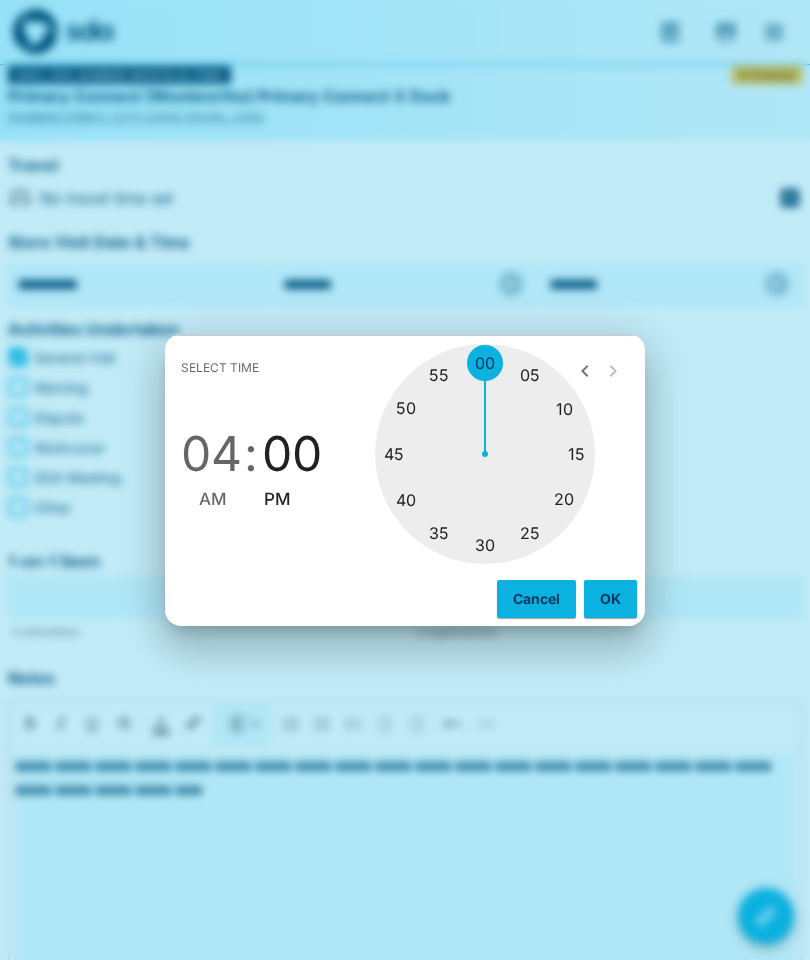 click on "PM" at bounding box center (277, 499) 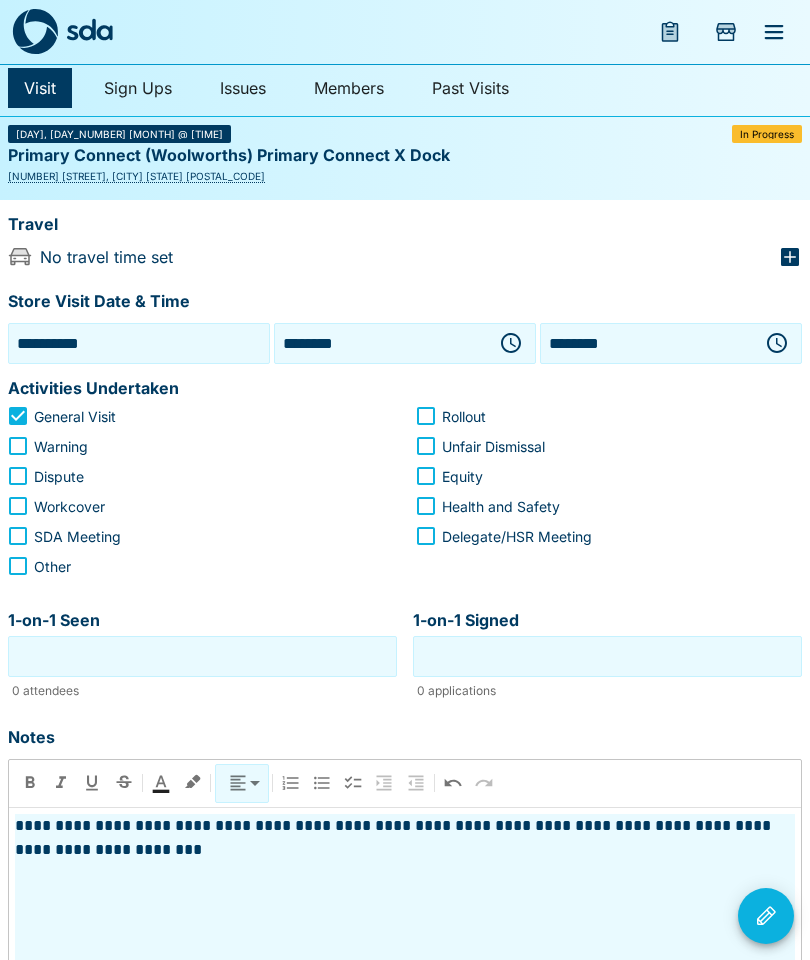 scroll, scrollTop: 92, scrollLeft: 0, axis: vertical 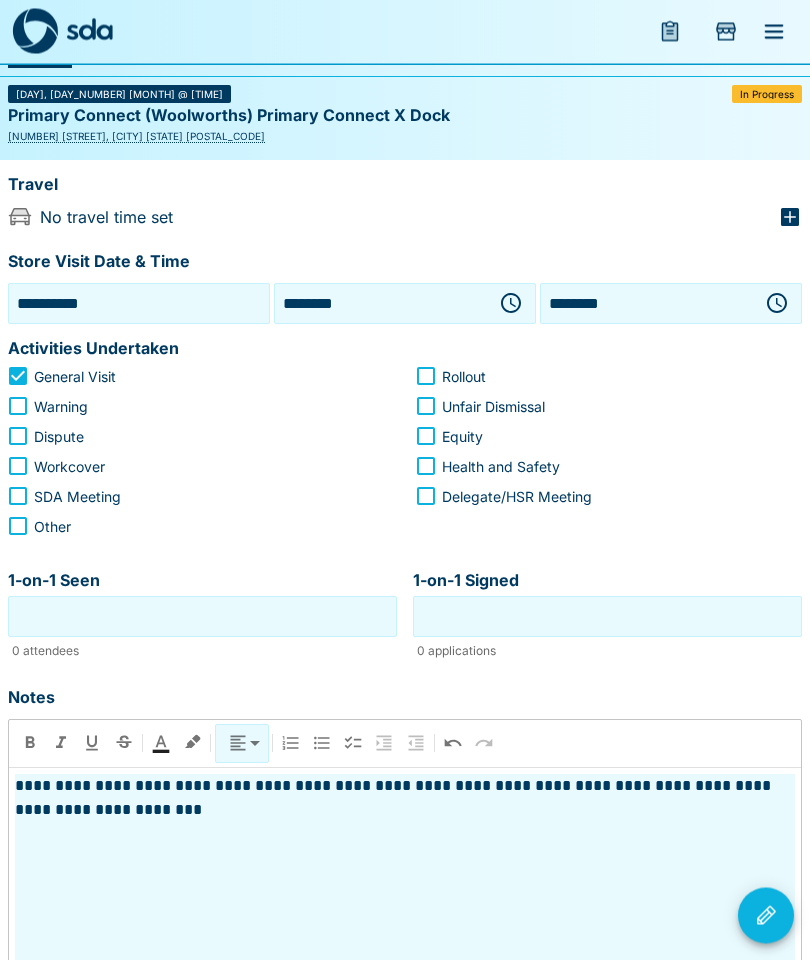 click on "**********" at bounding box center (405, 799) 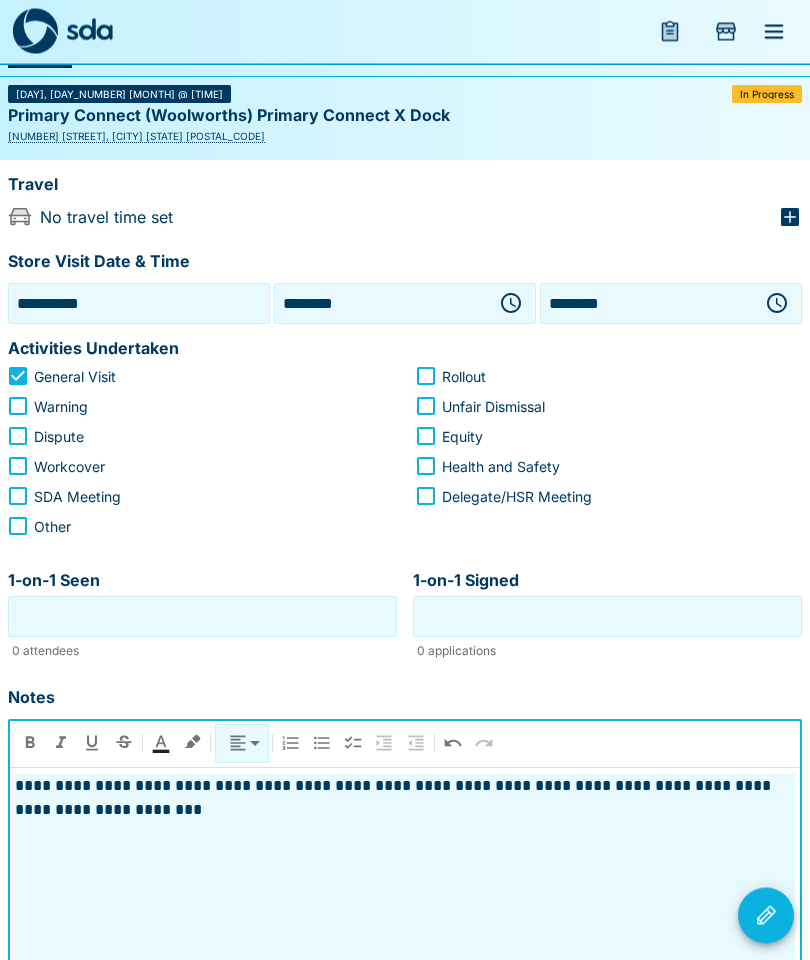 scroll, scrollTop: 446, scrollLeft: 0, axis: vertical 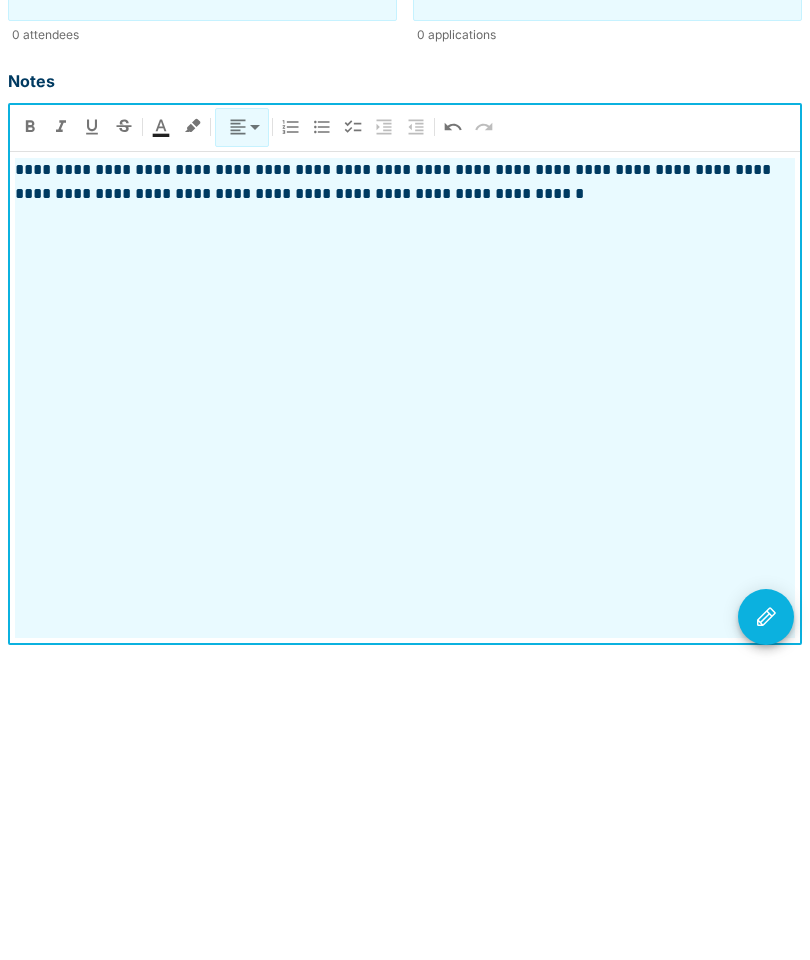 click 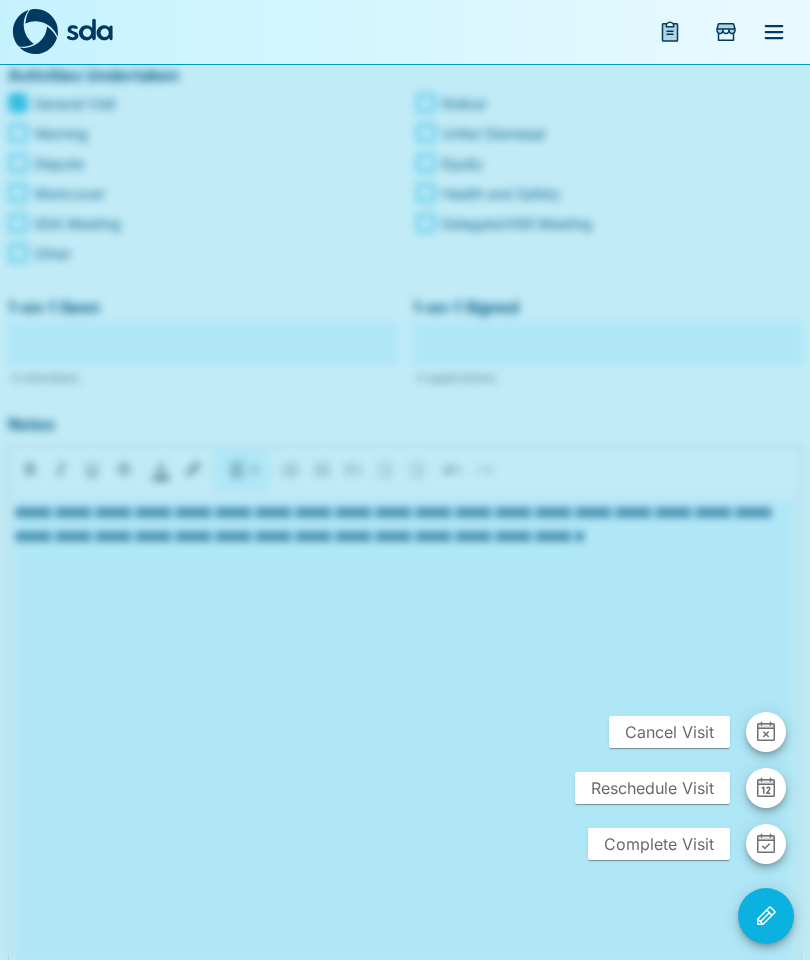 click on "Complete Visit" at bounding box center [659, 844] 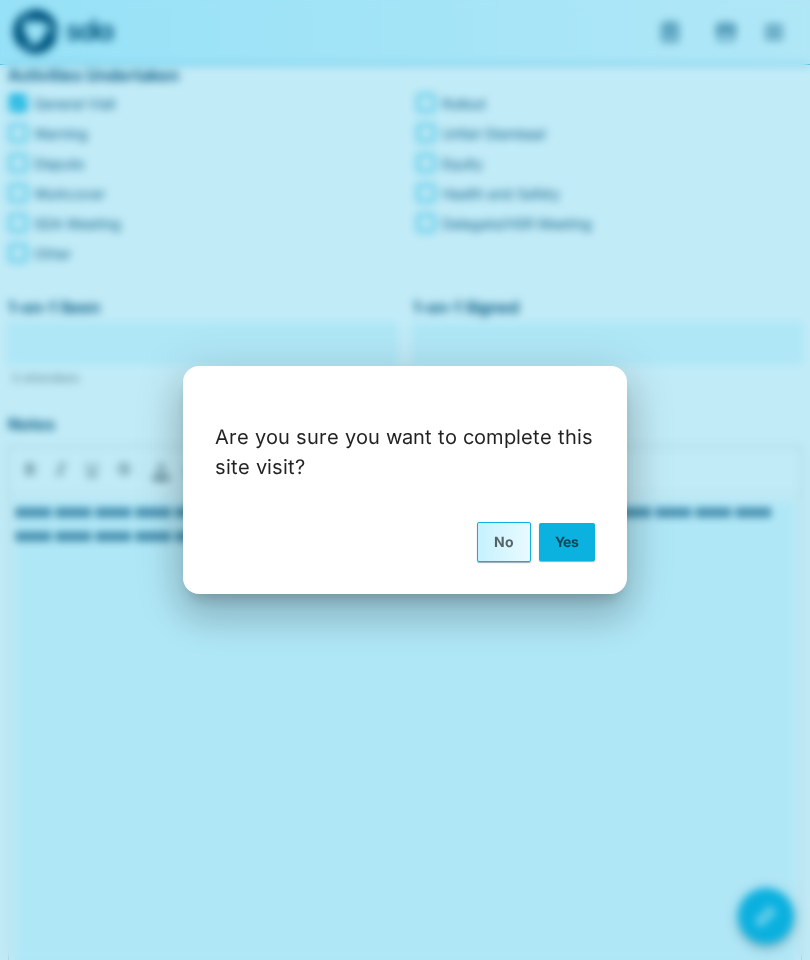 click on "Yes" at bounding box center (567, 542) 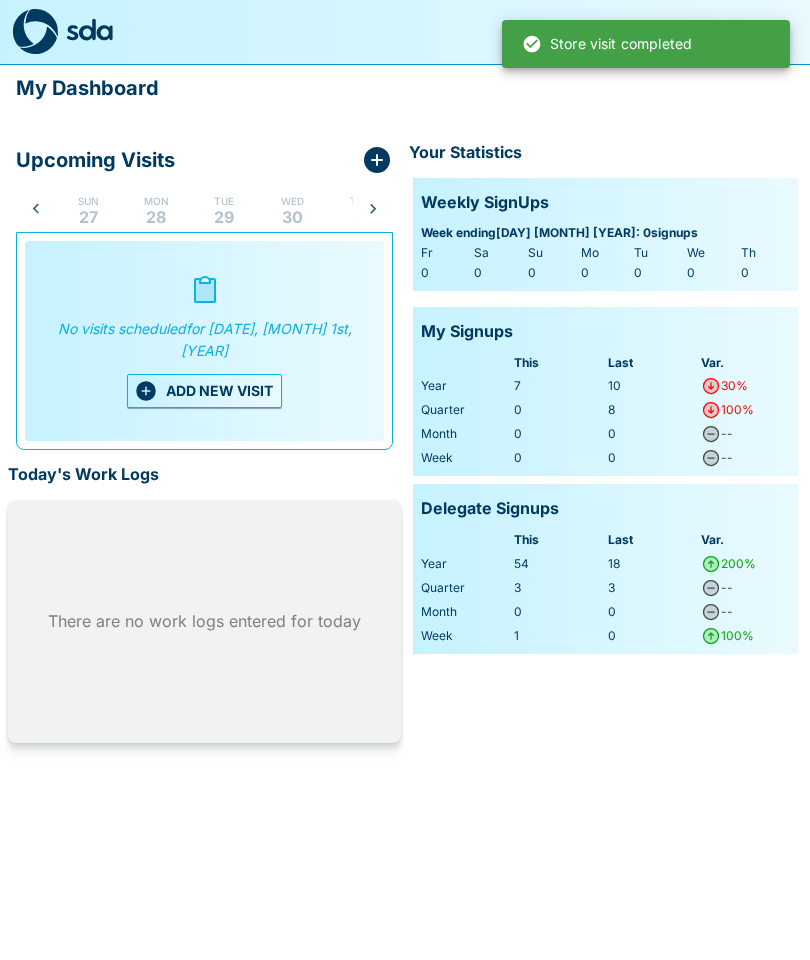 scroll, scrollTop: 0, scrollLeft: 107, axis: horizontal 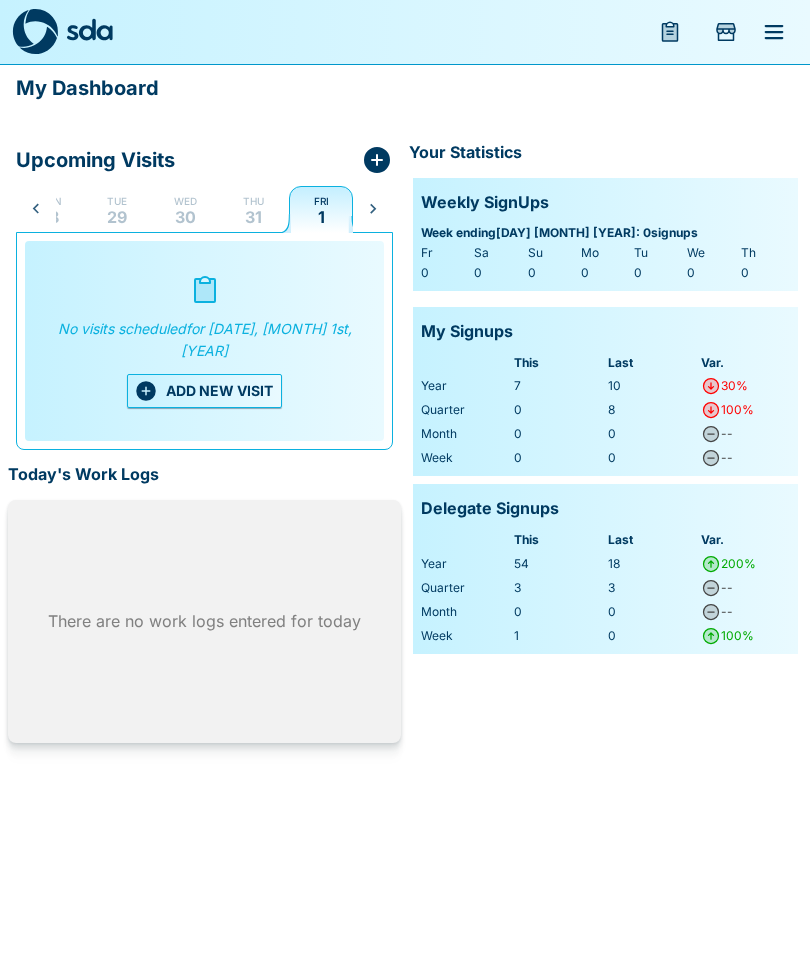 click on "ADD NEW VISIT" at bounding box center (204, 391) 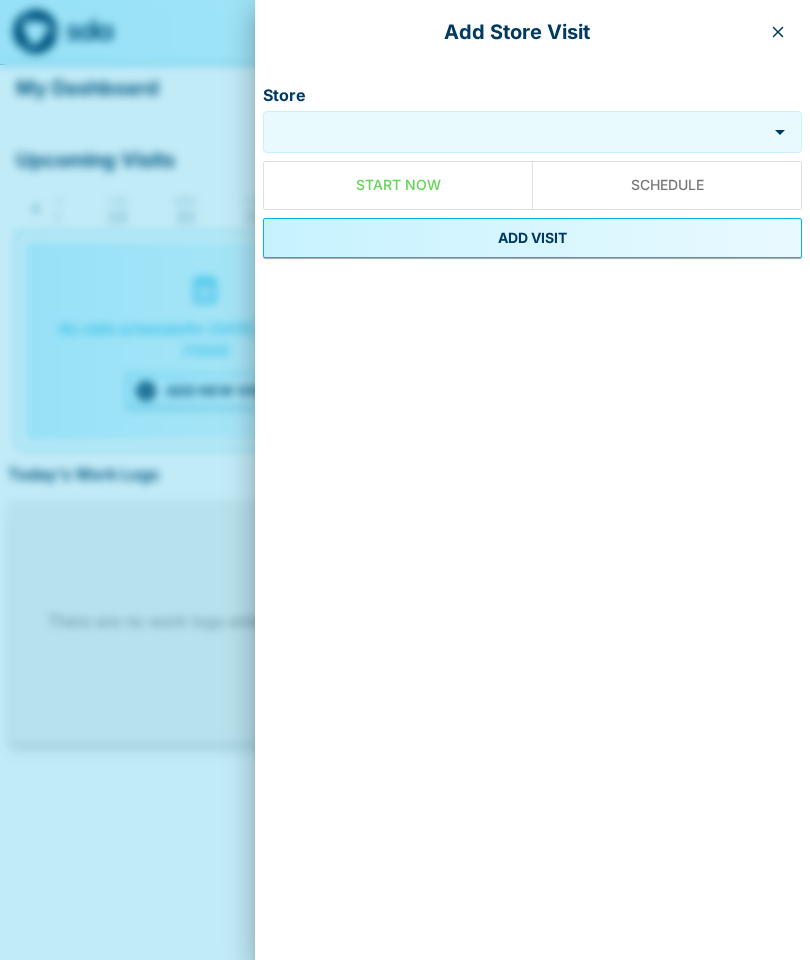 click on "Store" at bounding box center [515, 132] 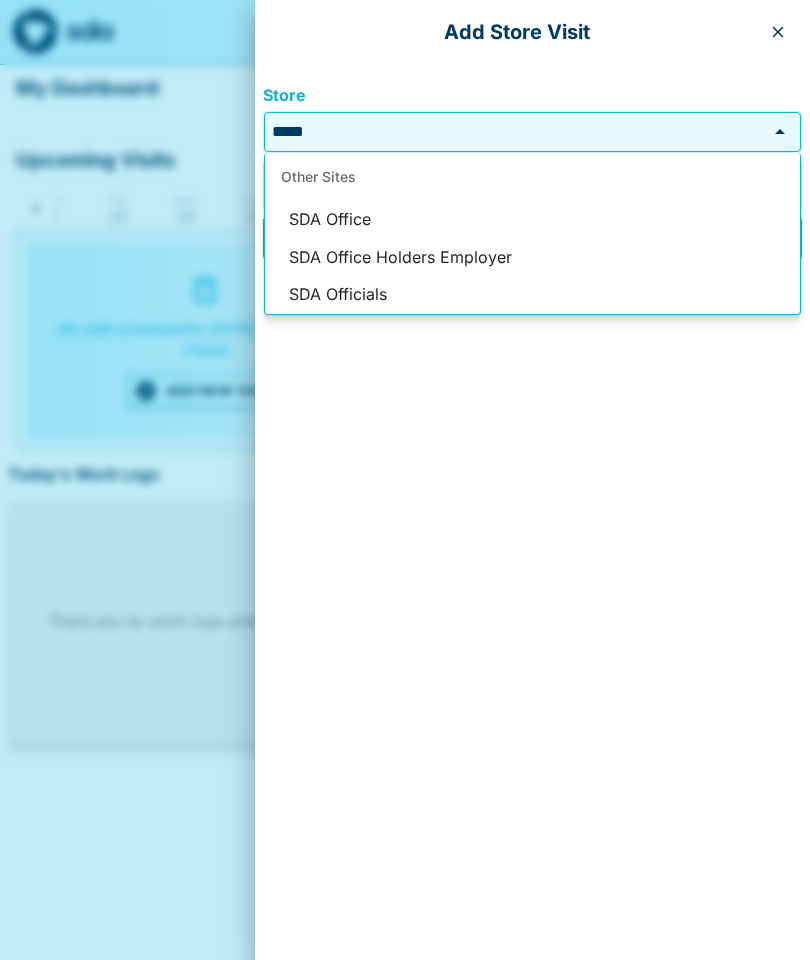 click on "SDA Officials" at bounding box center (532, 295) 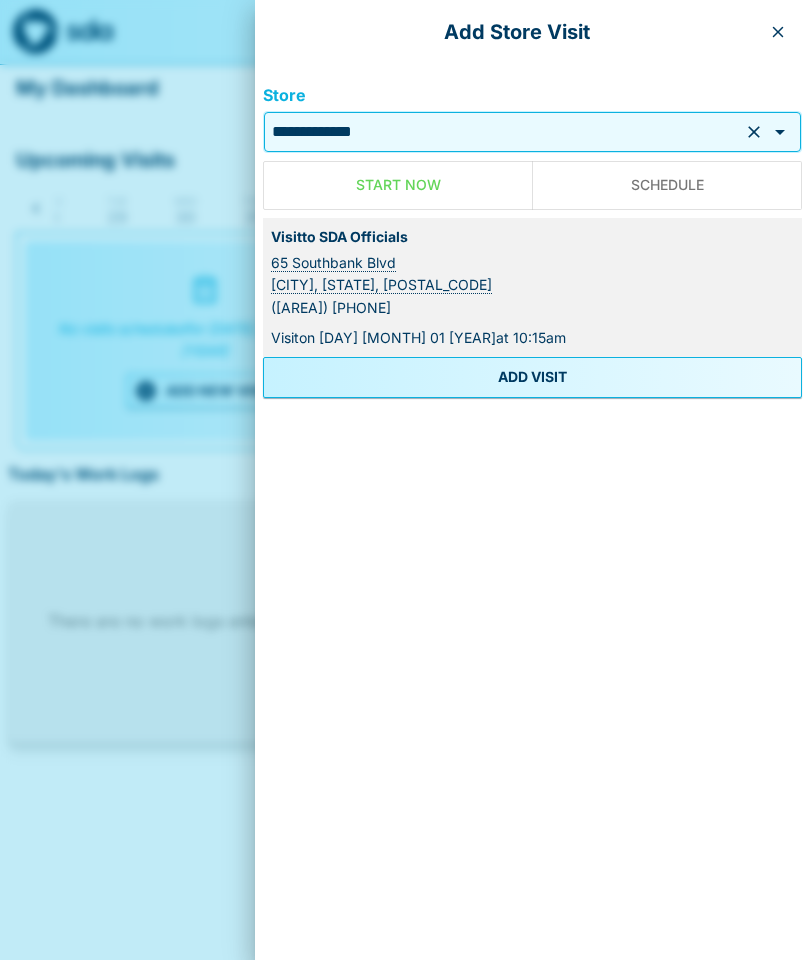click on "ADD VISIT" at bounding box center [532, 377] 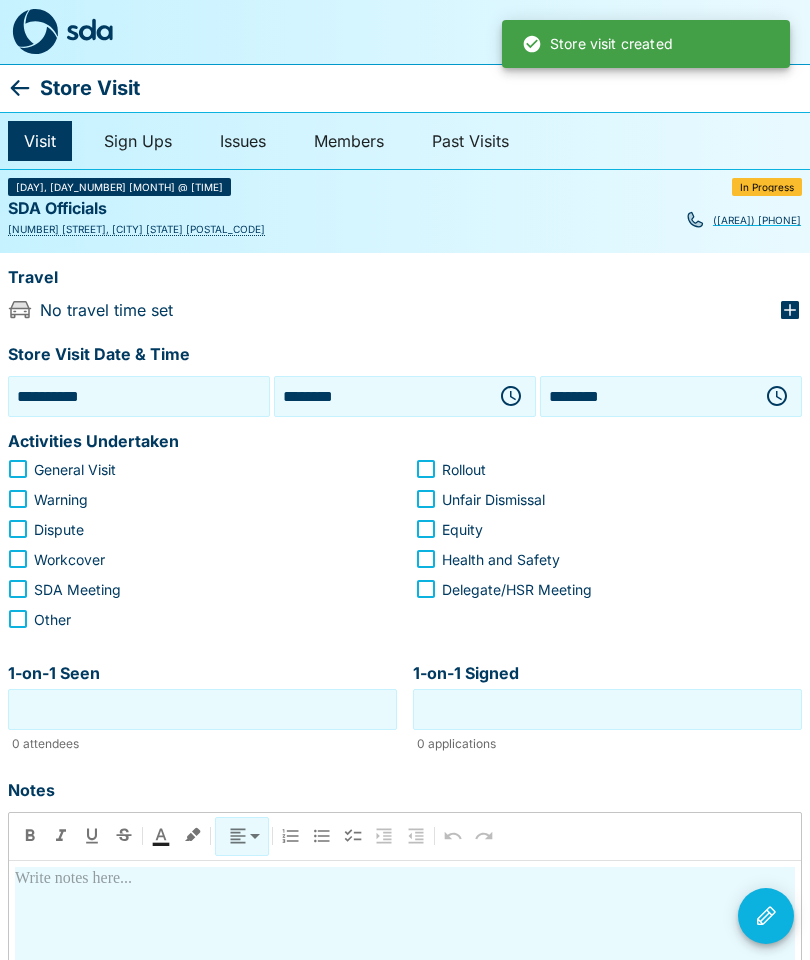 click 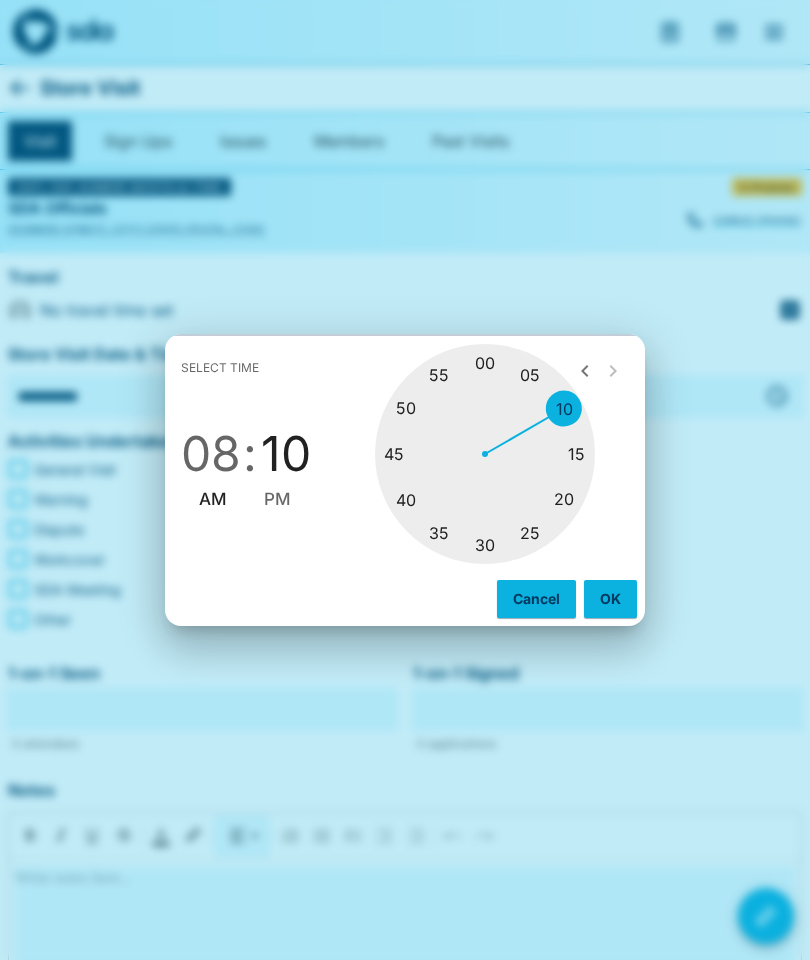 type on "********" 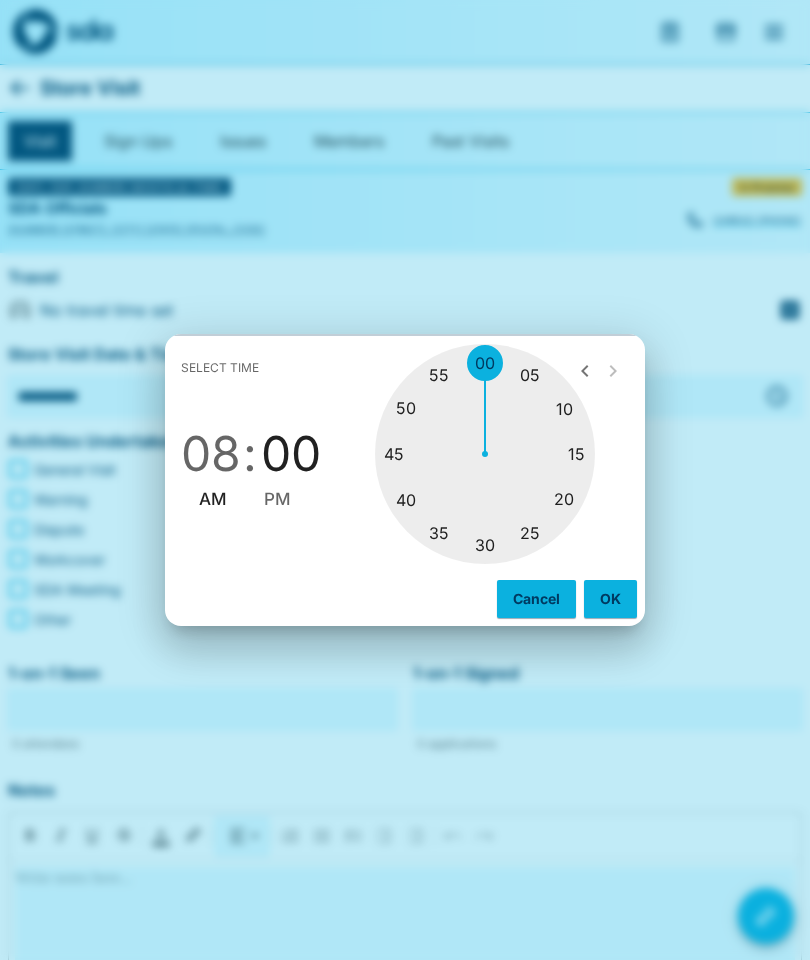 click on "AM" at bounding box center (213, 499) 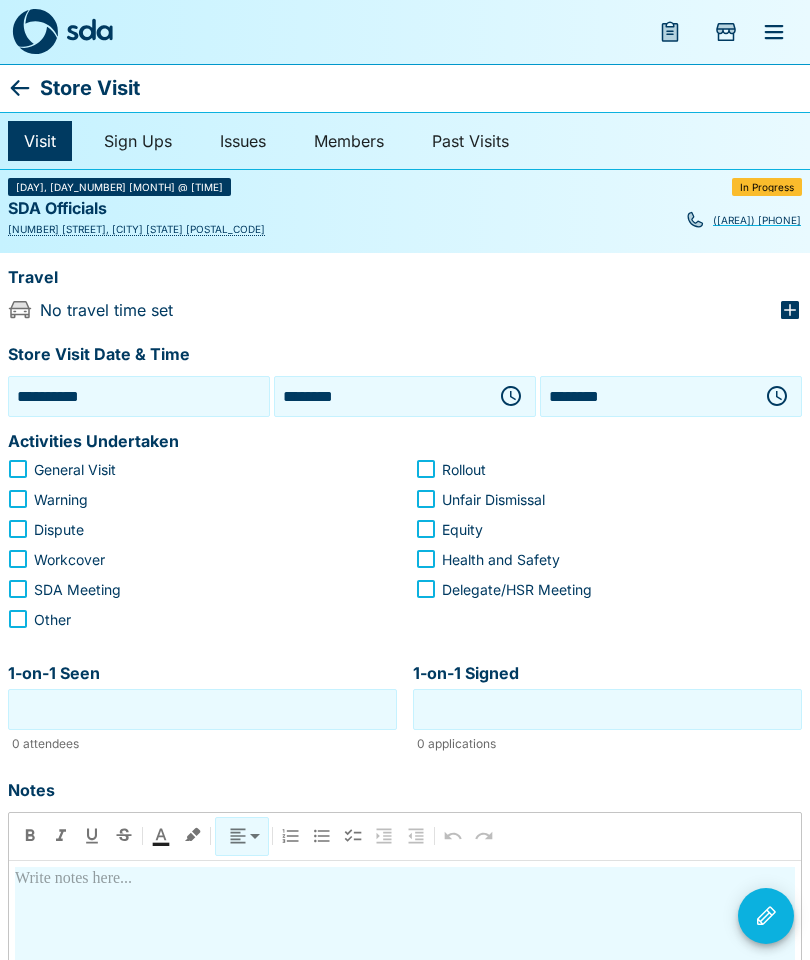 click 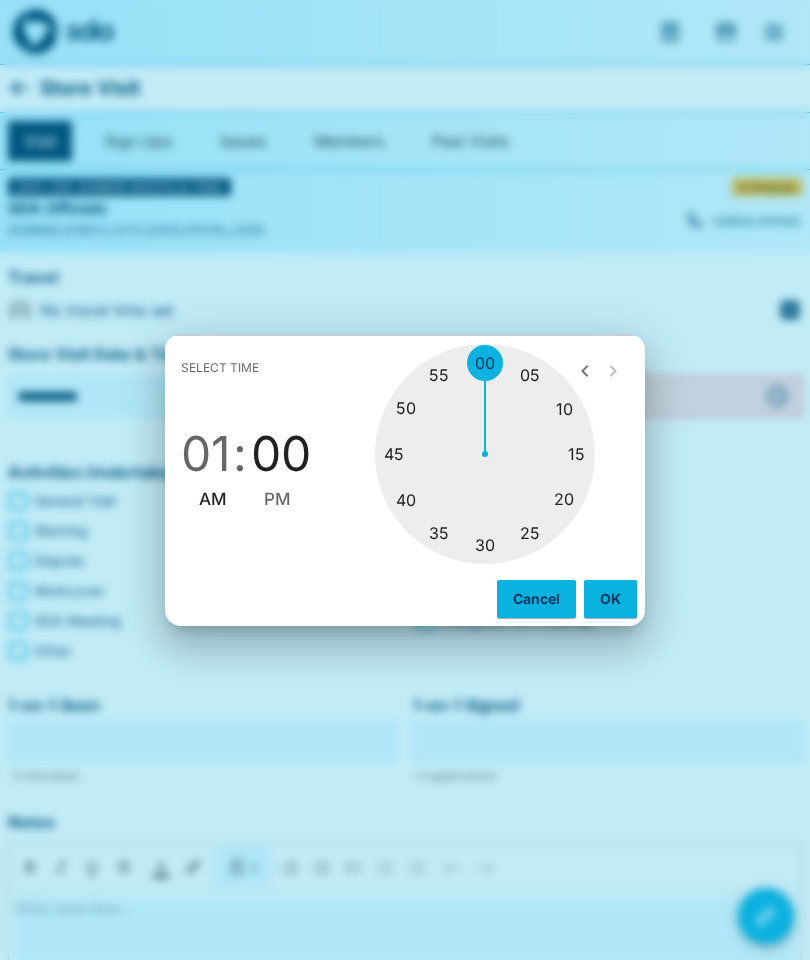 click on "PM" at bounding box center (277, 499) 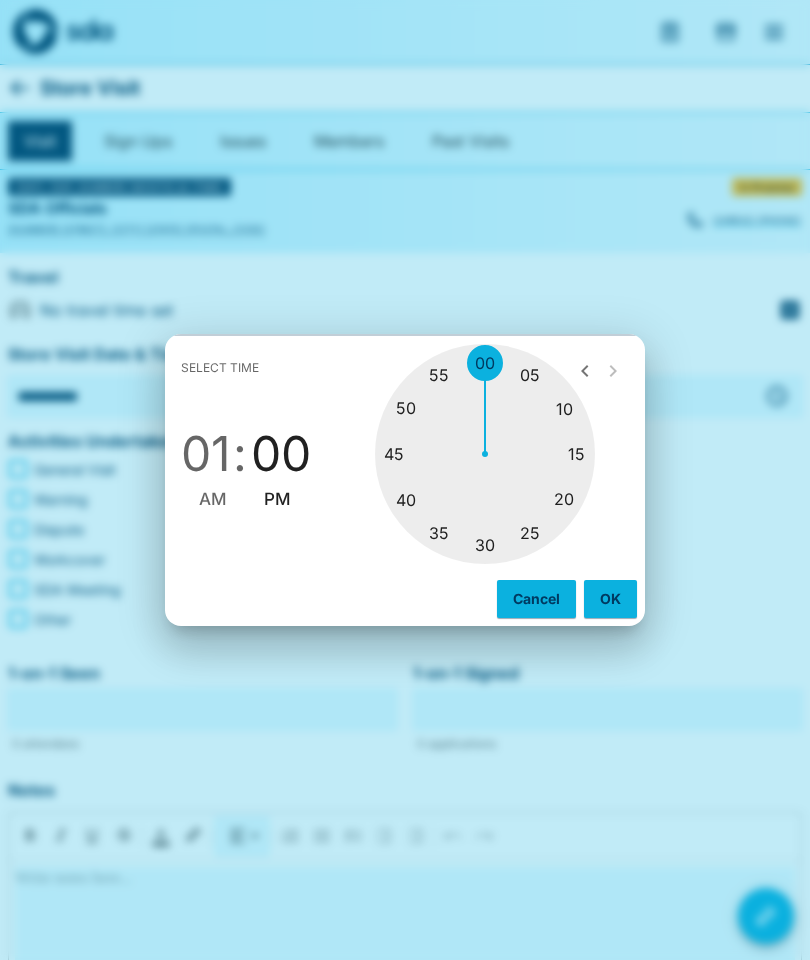 click on "OK" at bounding box center (610, 599) 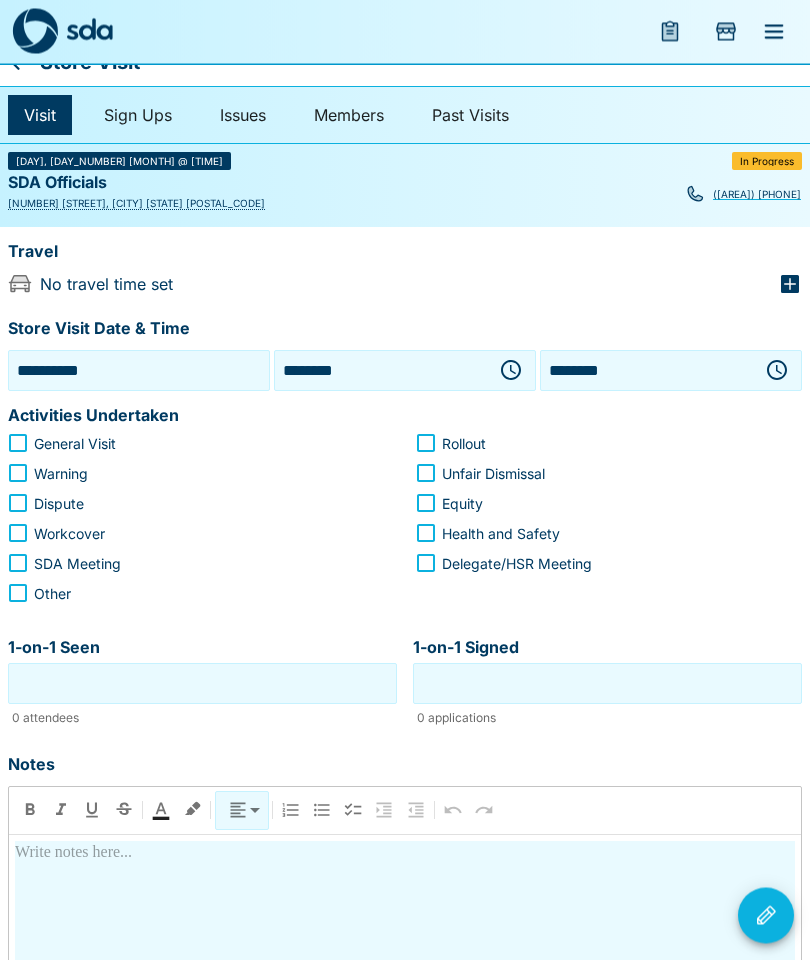 scroll, scrollTop: 34, scrollLeft: 0, axis: vertical 